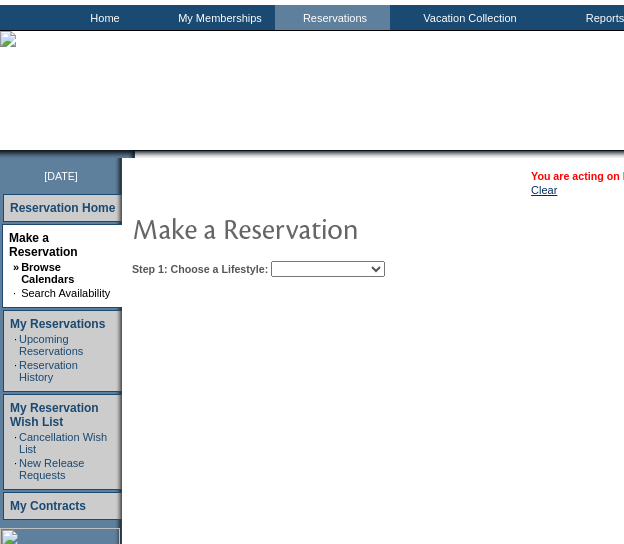 scroll, scrollTop: 109, scrollLeft: 0, axis: vertical 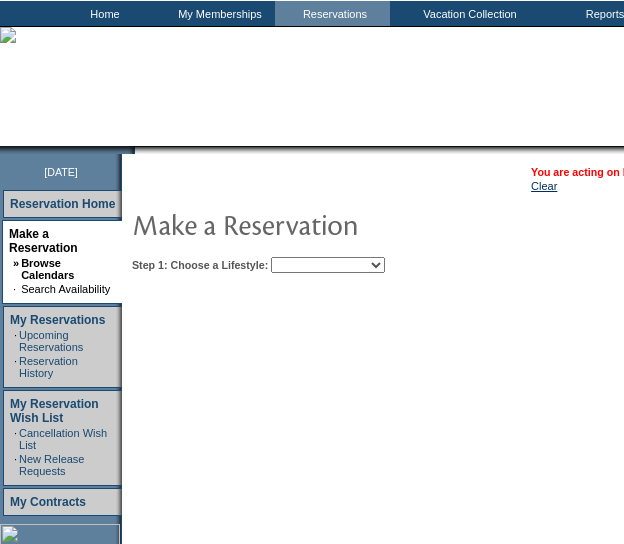 click on "You are acting on behalf of:  [PERSON_NAME]
Clear
Step 1: Choose a Lifestyle:
Beach
Leisure
Metropolitan
Mountain
OIAL for Adventure
OIAL for Couples
OIAL for Families
Once in a Lifetime
Select All" at bounding box center (509, 216) 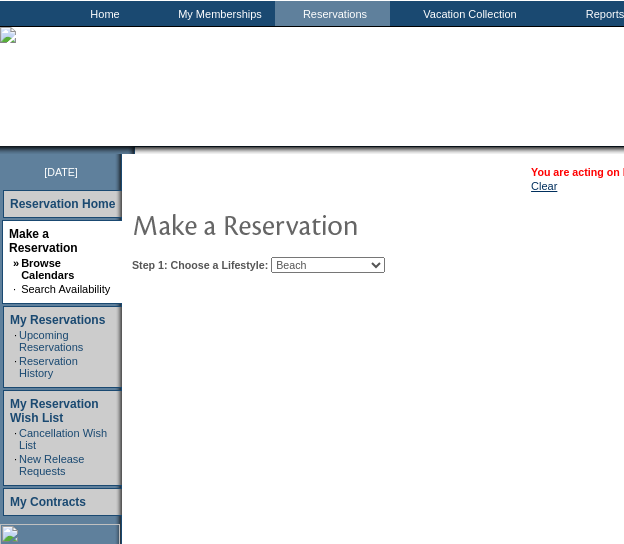 click on "Beach
Leisure
Metropolitan
Mountain
OIAL for Adventure
OIAL for Couples
OIAL for Families
Once in a Lifetime" at bounding box center (328, 265) 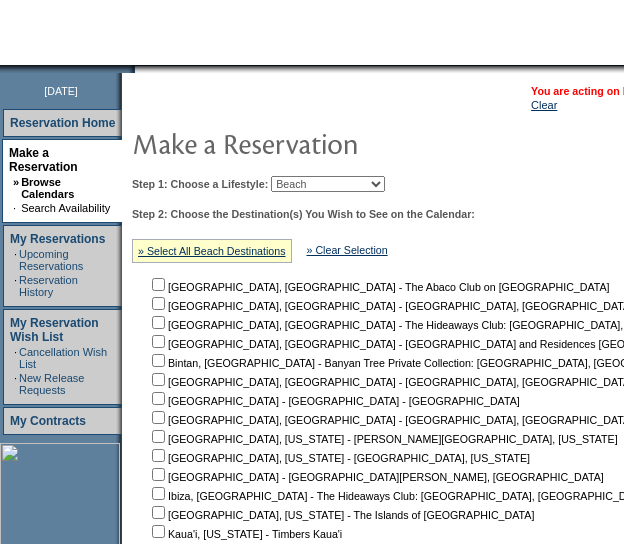 scroll, scrollTop: 191, scrollLeft: 0, axis: vertical 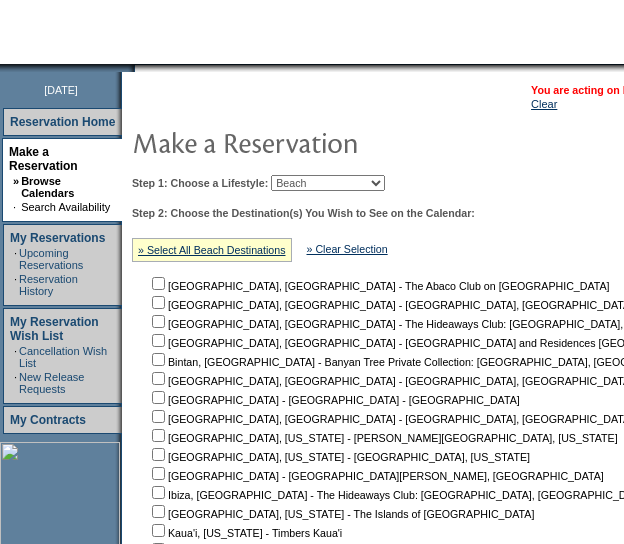 click on "» Select All Beach Destinations" at bounding box center (212, 250) 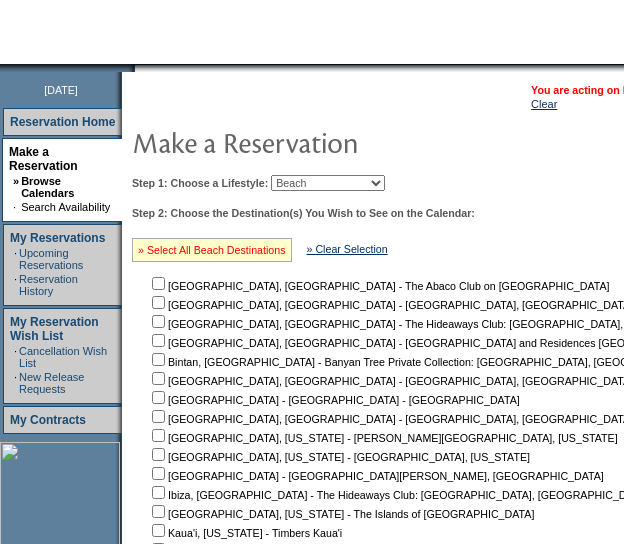 click on "» Select All Beach Destinations" at bounding box center [212, 250] 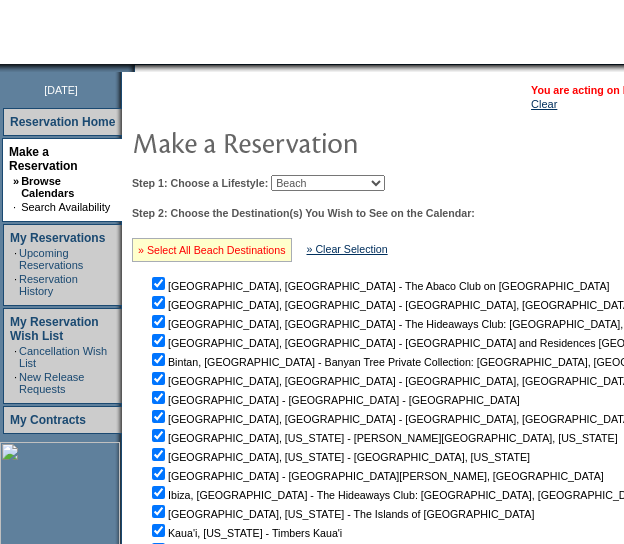 checkbox on "true" 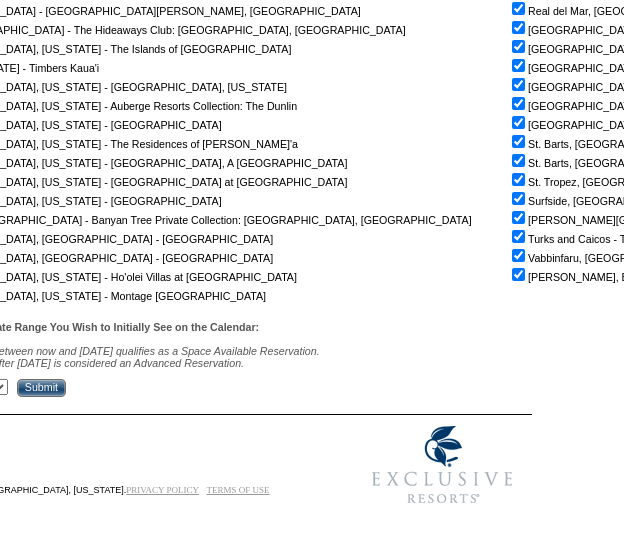 click on "Submit" at bounding box center [41, 388] 